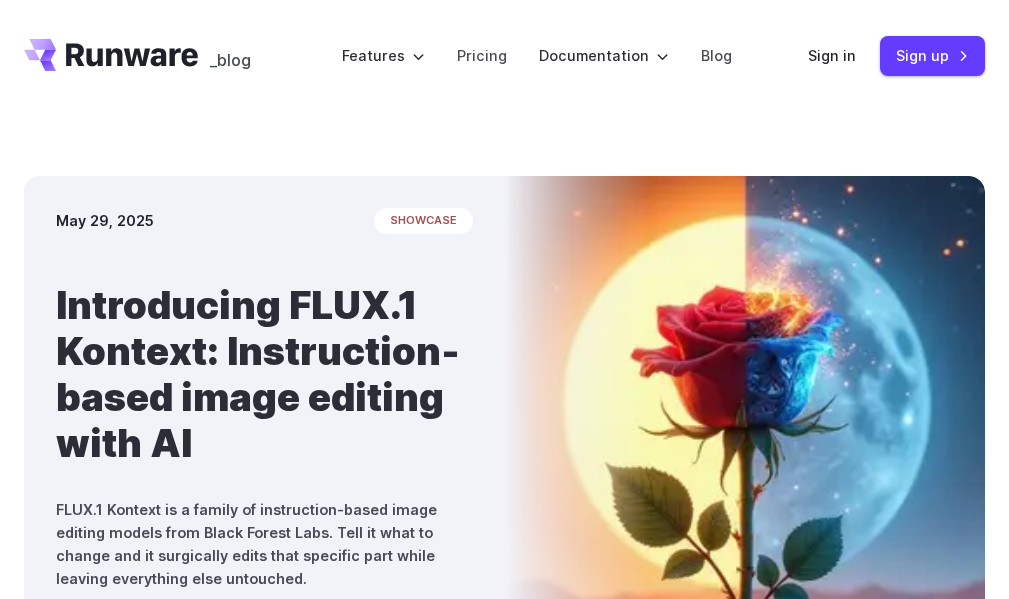 scroll, scrollTop: 0, scrollLeft: 0, axis: both 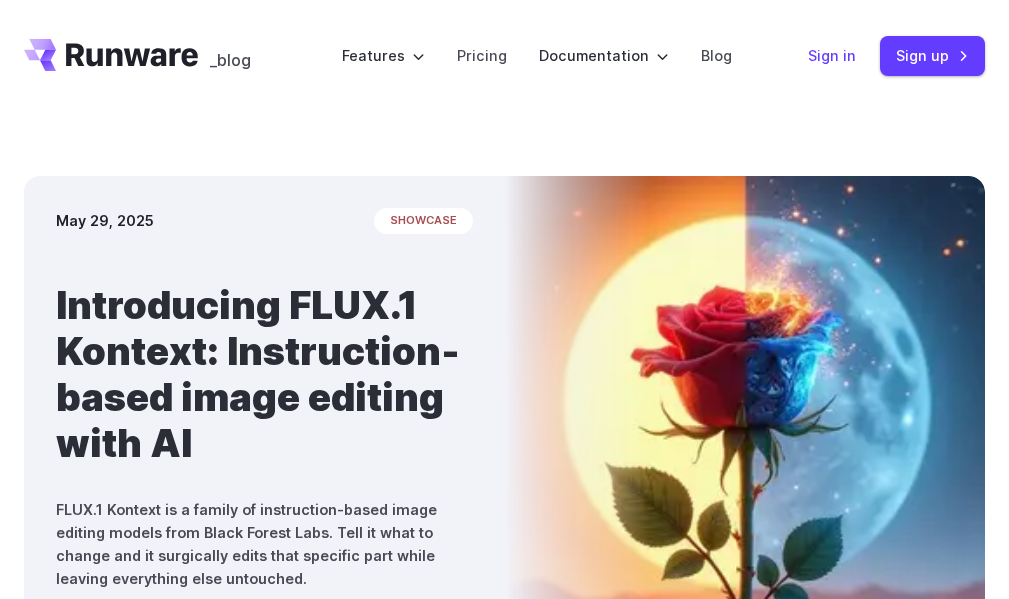 click on "Sign in" at bounding box center [832, 55] 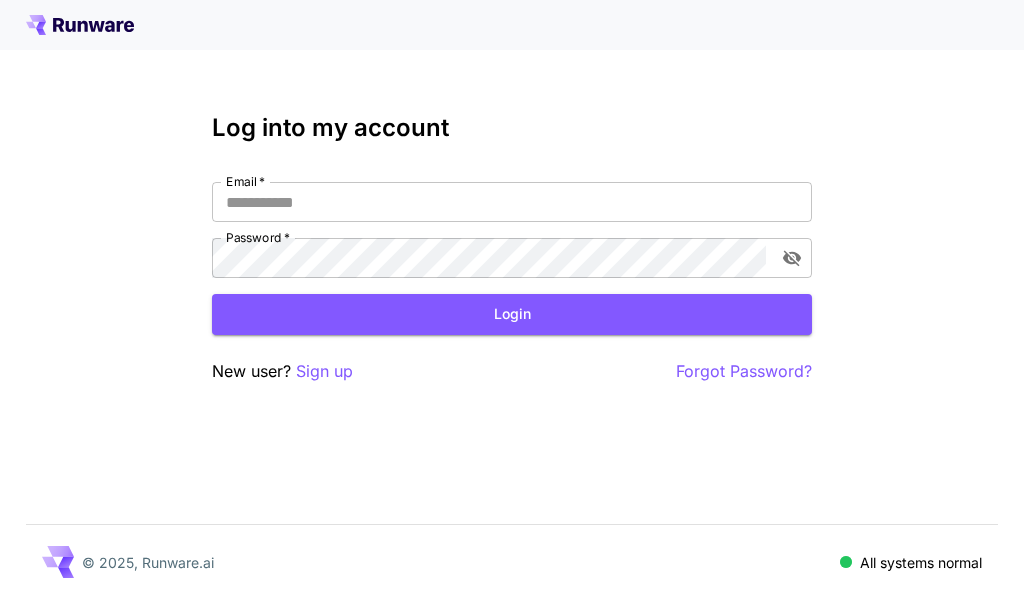 scroll, scrollTop: 0, scrollLeft: 0, axis: both 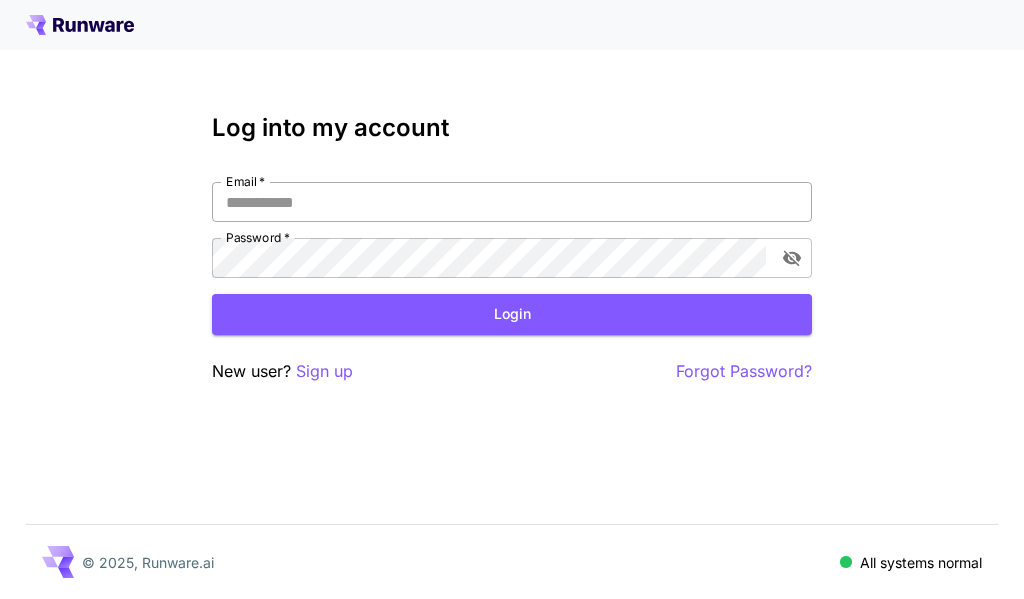 click on "Email   *" at bounding box center (512, 202) 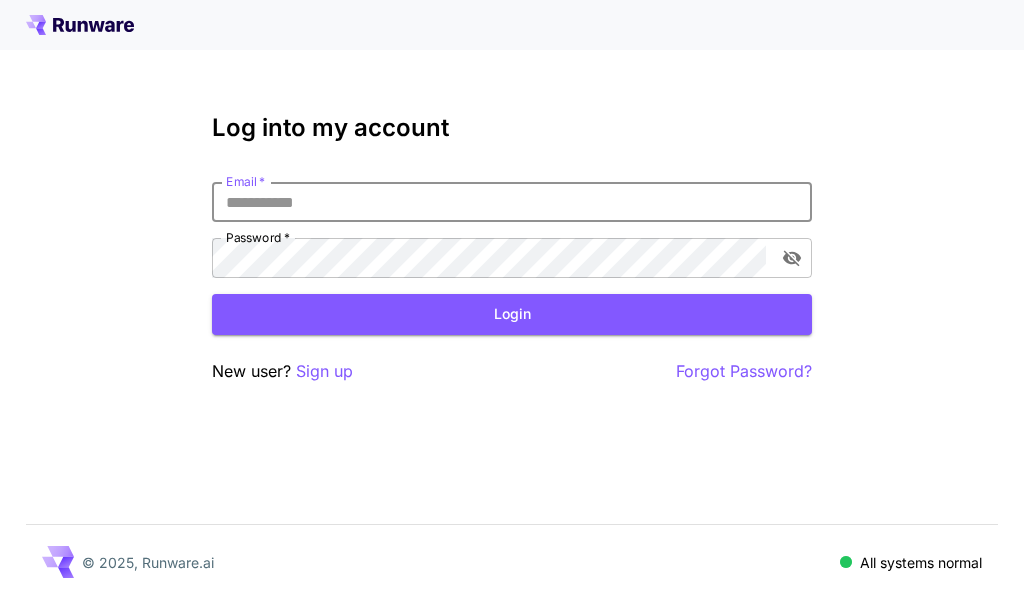 type on "**********" 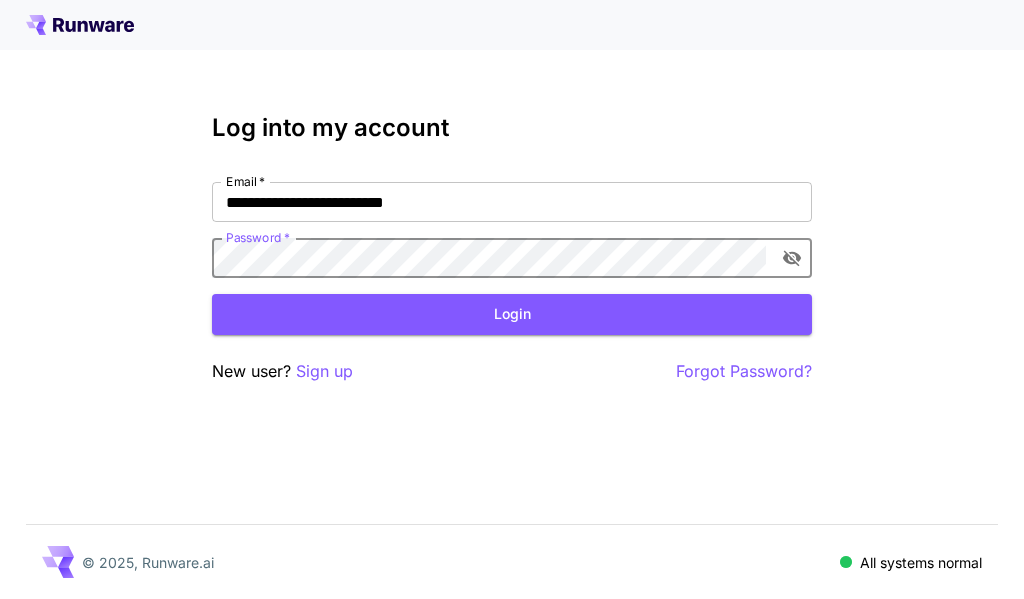click on "Login" at bounding box center (512, 314) 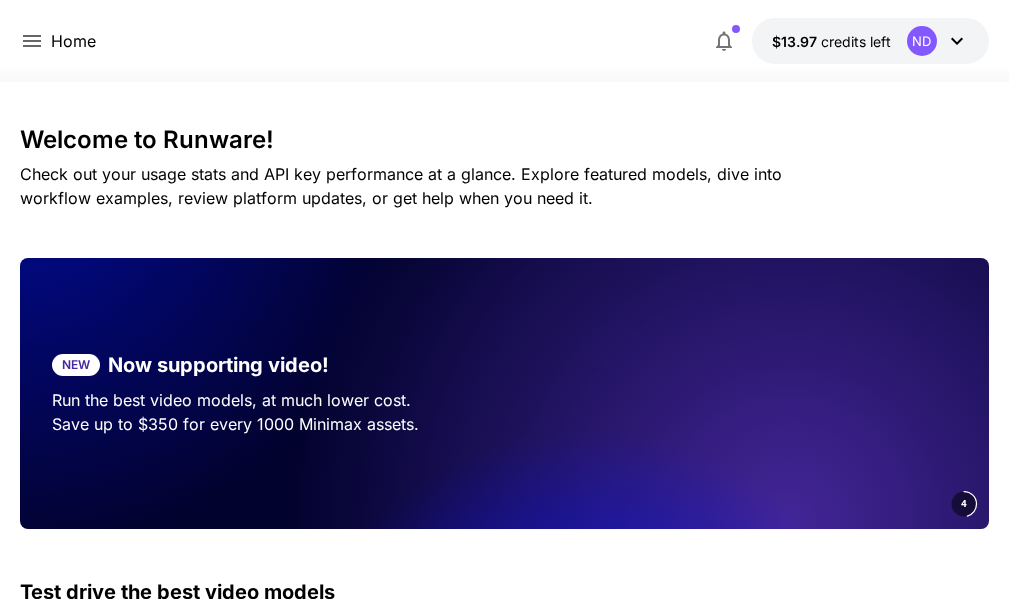 click on "Home" at bounding box center (73, 41) 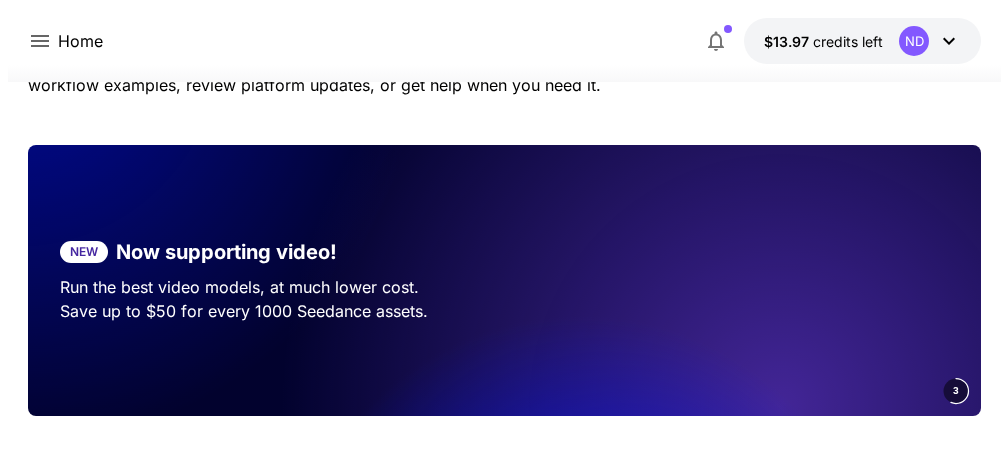 scroll, scrollTop: 100, scrollLeft: 0, axis: vertical 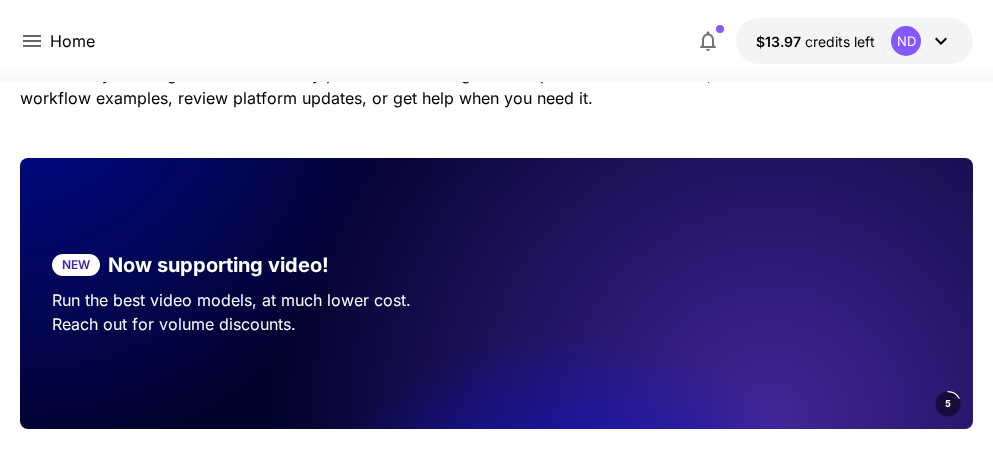 click 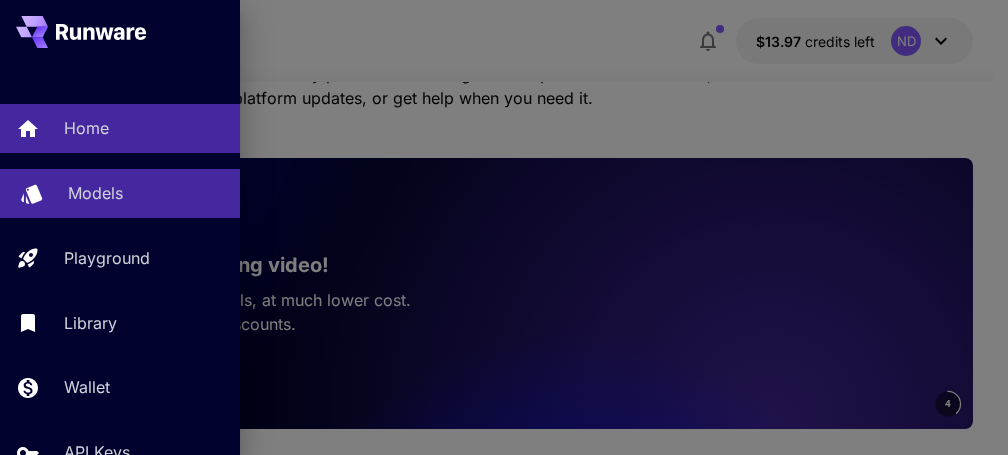 click on "Models" at bounding box center [95, 193] 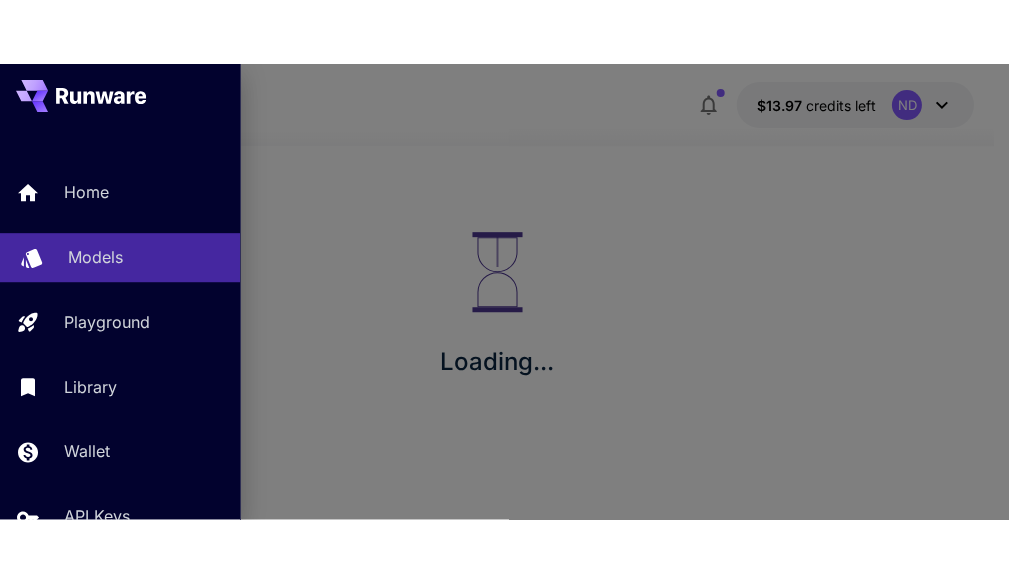 scroll, scrollTop: 0, scrollLeft: 0, axis: both 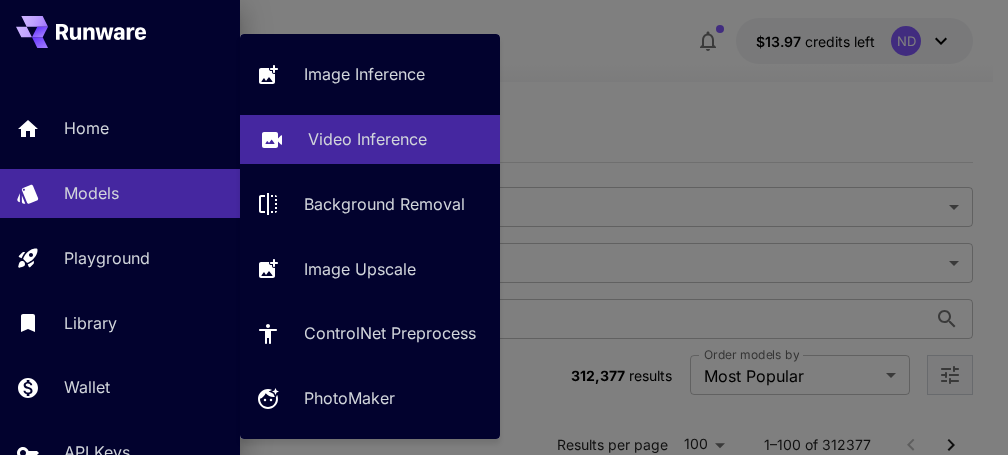 click on "Video Inference" at bounding box center [370, 139] 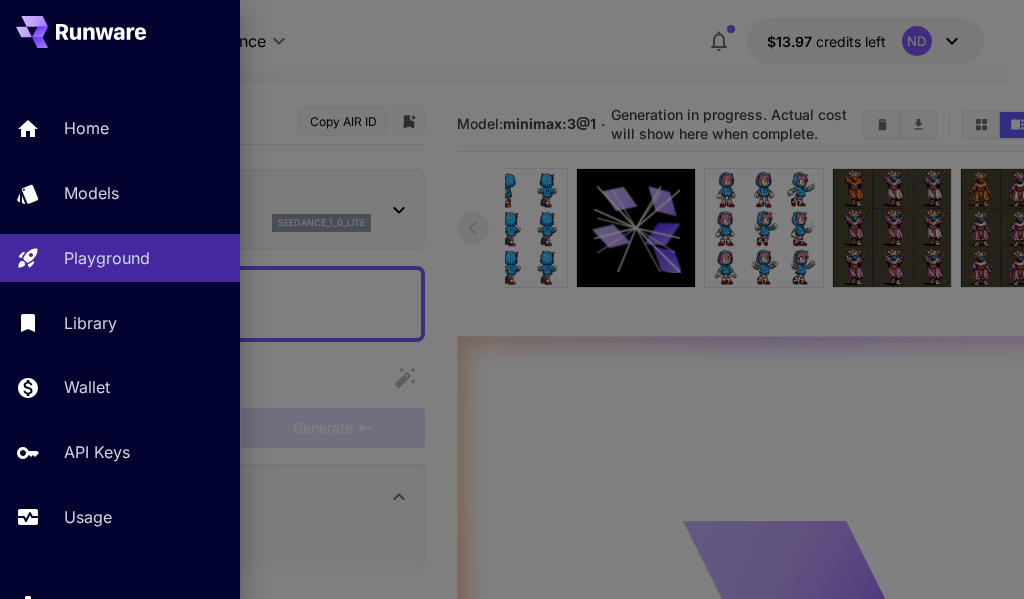 click at bounding box center (512, 299) 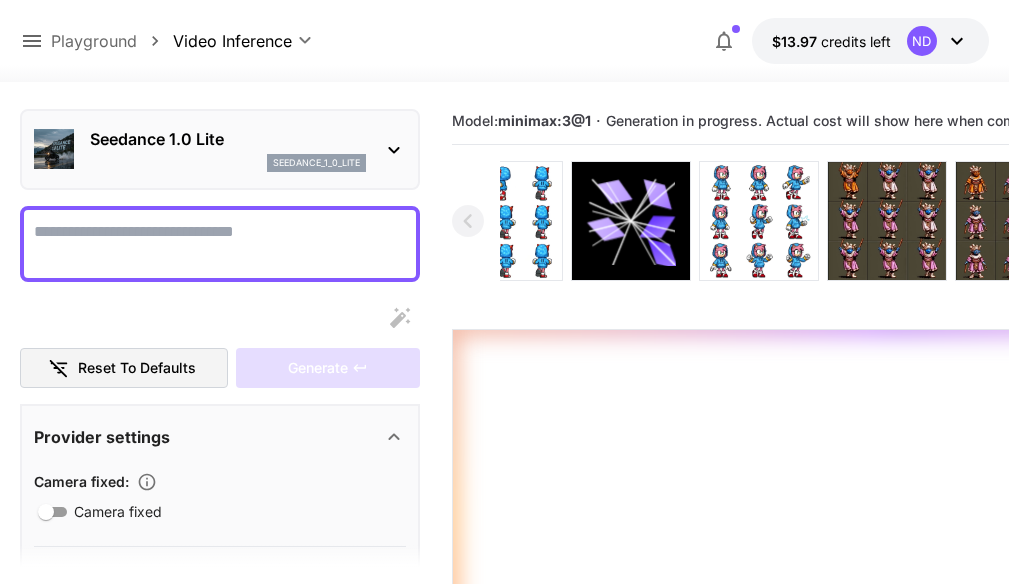scroll, scrollTop: 500, scrollLeft: 0, axis: vertical 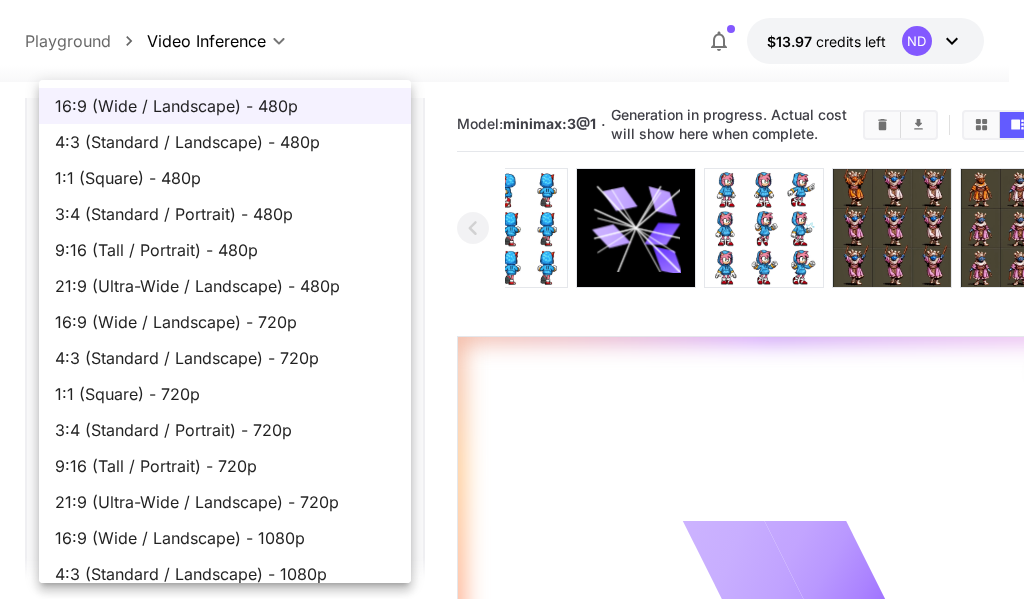click on "**********" at bounding box center [512, 505] 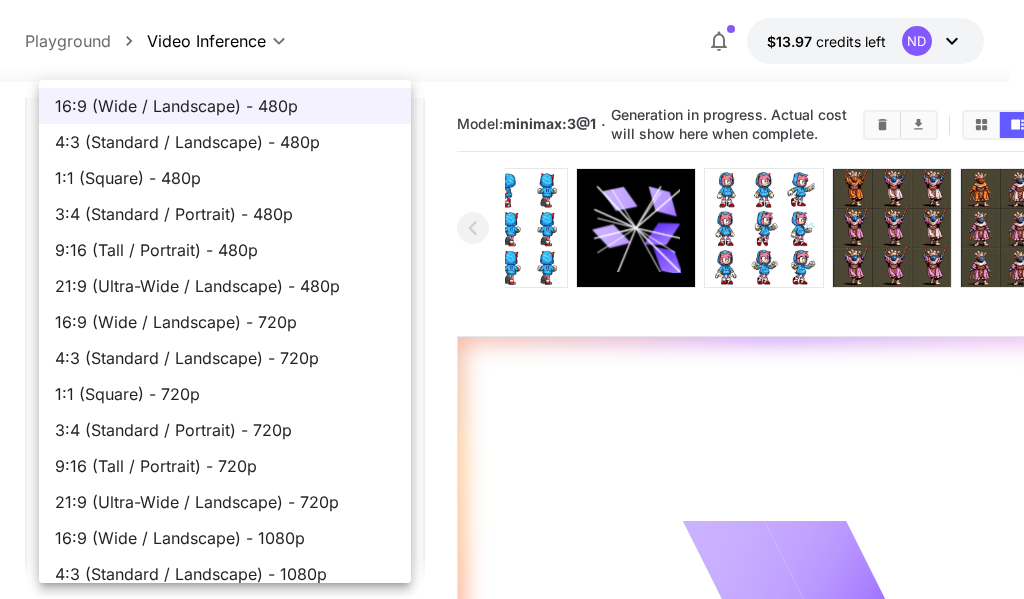 click at bounding box center (512, 299) 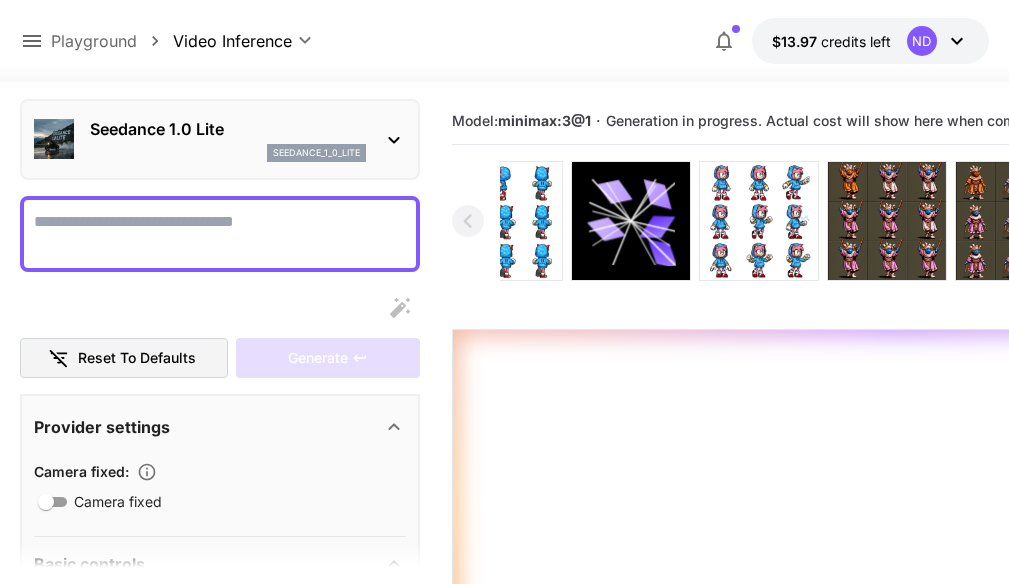 scroll, scrollTop: 63, scrollLeft: 0, axis: vertical 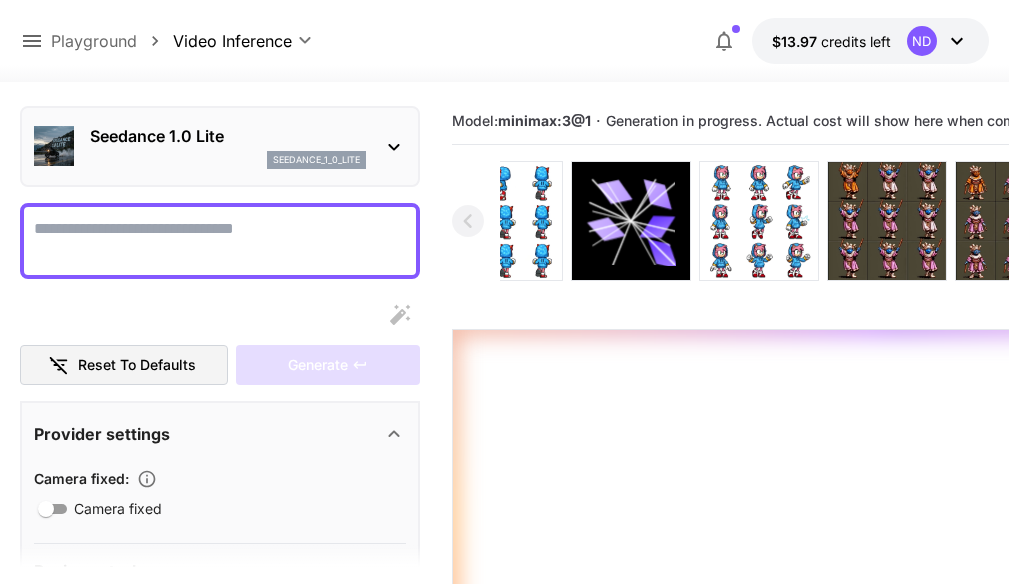 click on "Seedance 1.0 Lite" at bounding box center [228, 136] 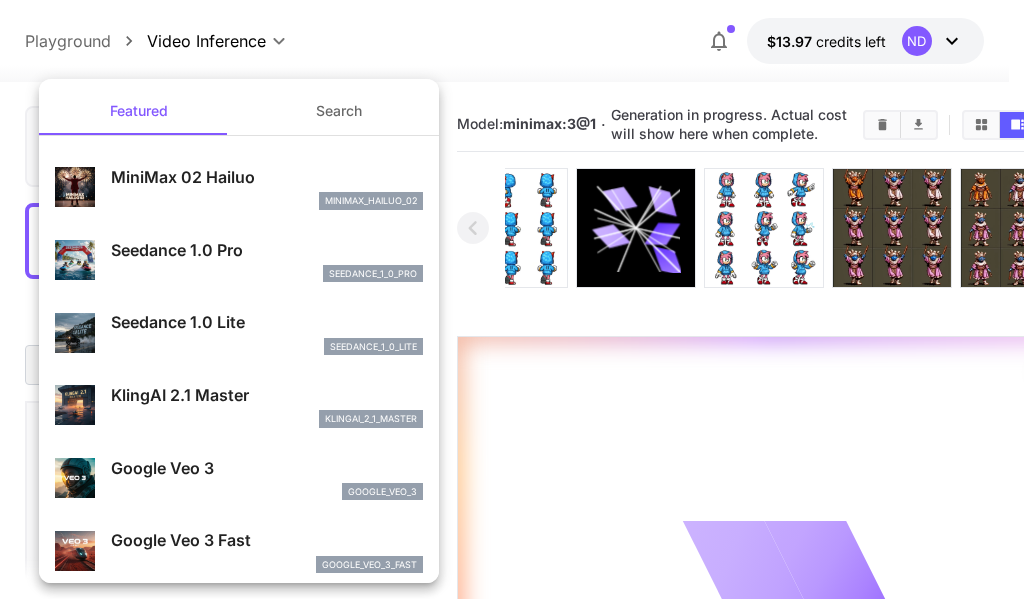 click at bounding box center [512, 299] 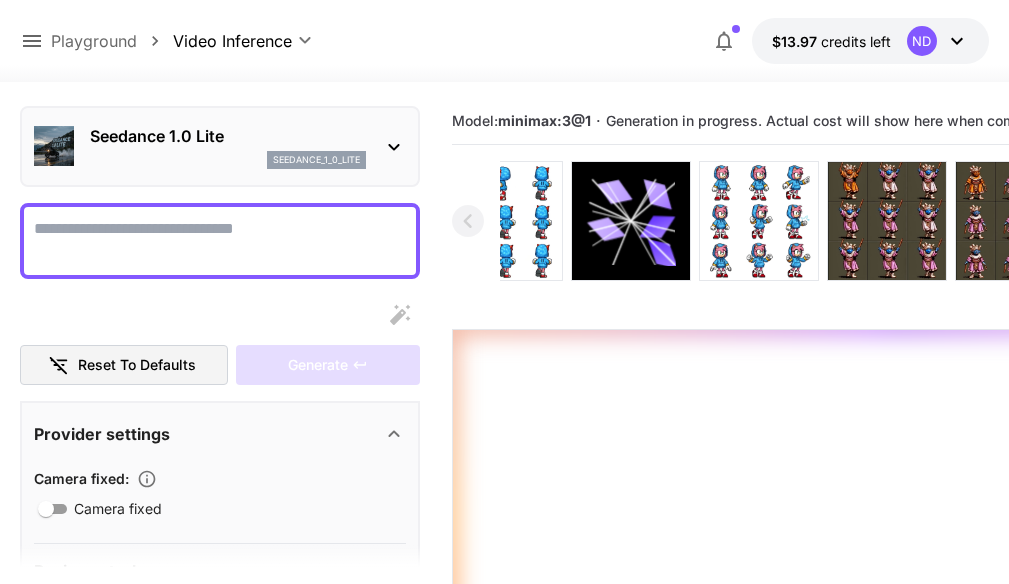 click at bounding box center (503, 221) 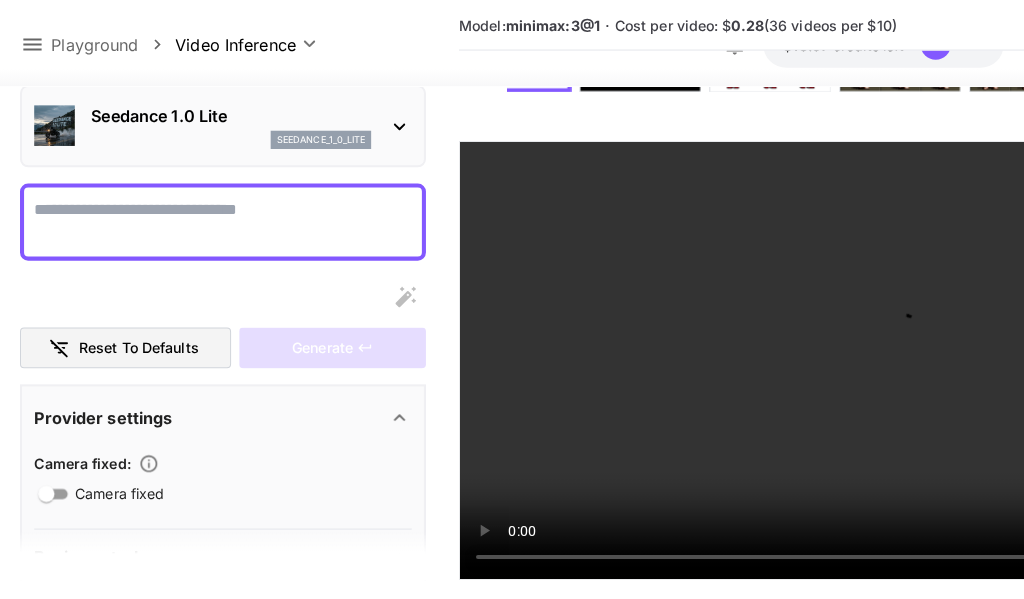 scroll, scrollTop: 127, scrollLeft: 0, axis: vertical 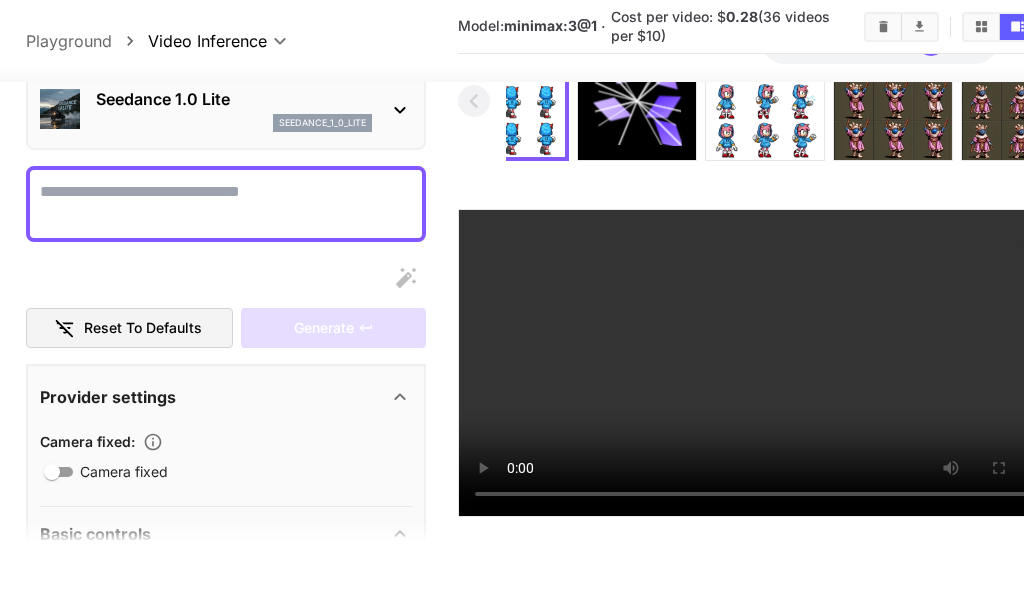 click on "**********" at bounding box center [512, 251] 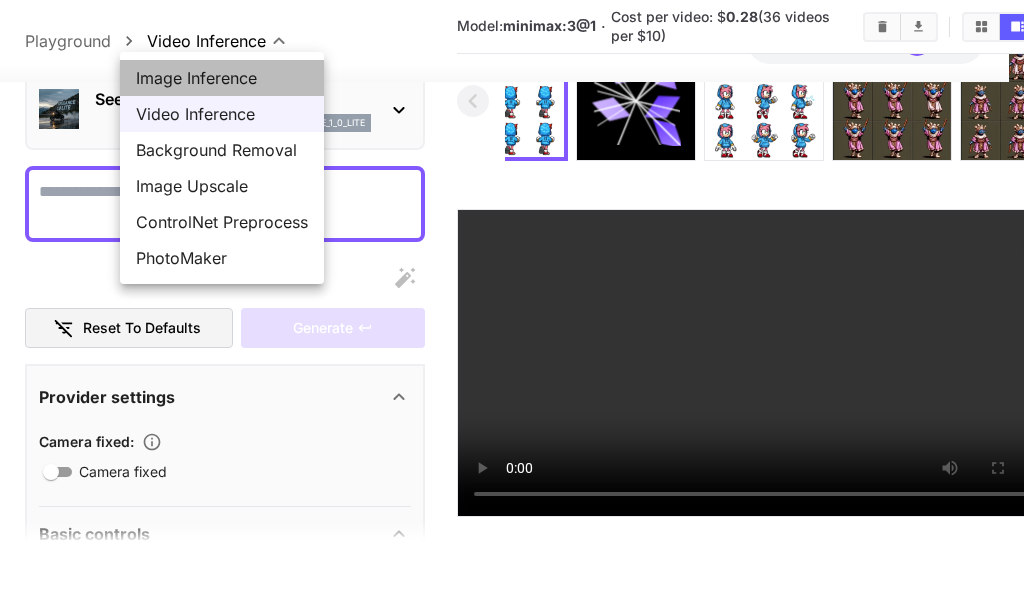 click on "Image Inference" at bounding box center [222, 78] 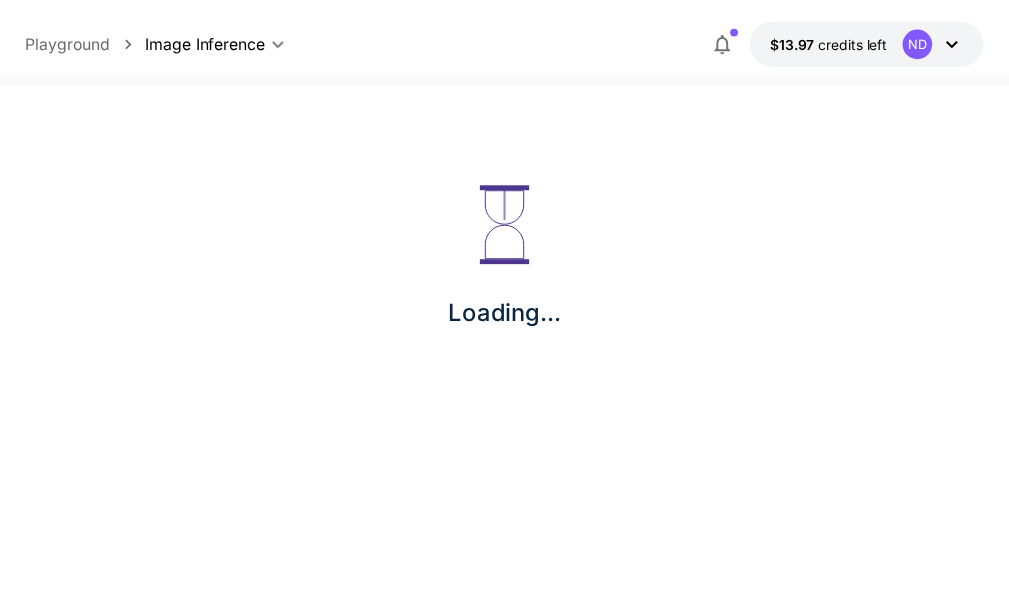 scroll, scrollTop: 0, scrollLeft: 0, axis: both 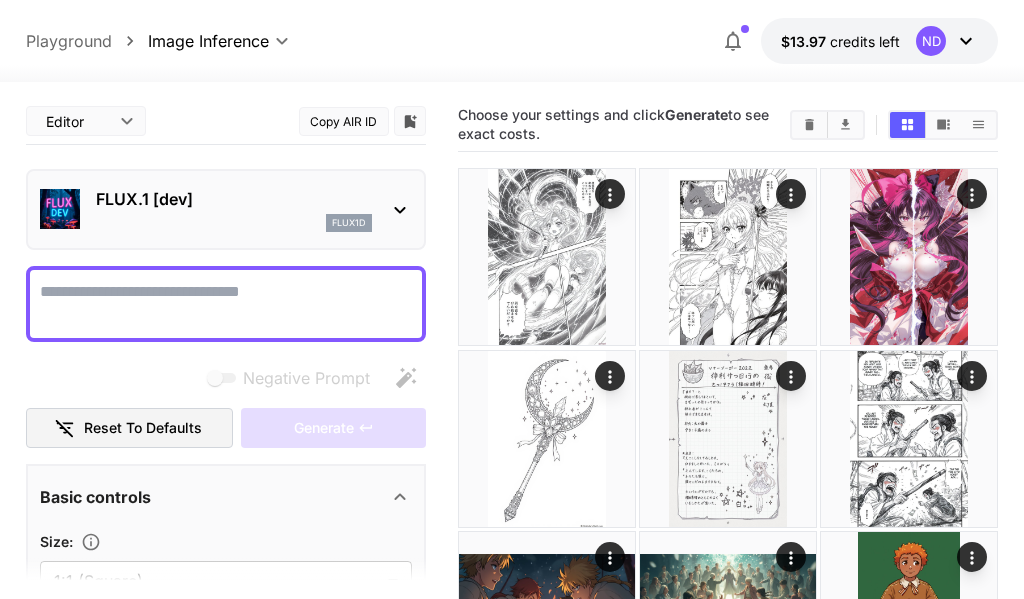 type on "**********" 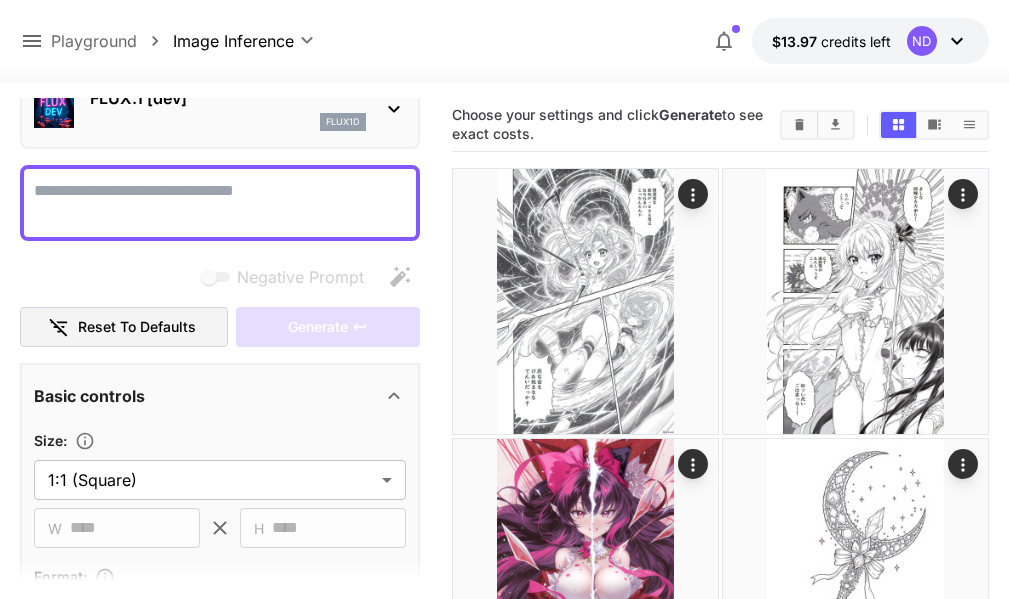 scroll, scrollTop: 400, scrollLeft: 0, axis: vertical 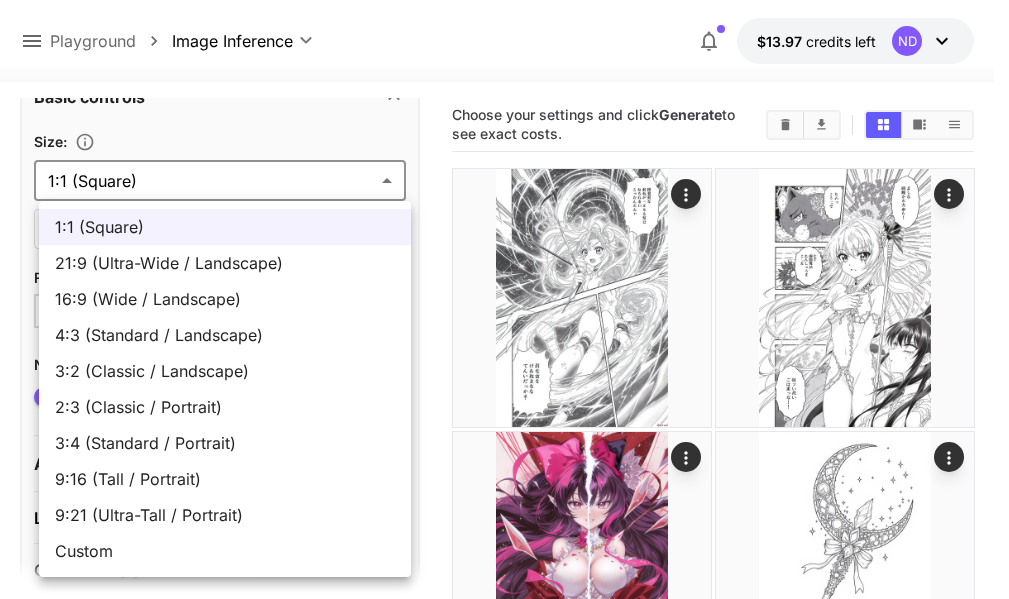 click on "**********" at bounding box center [504, 2619] 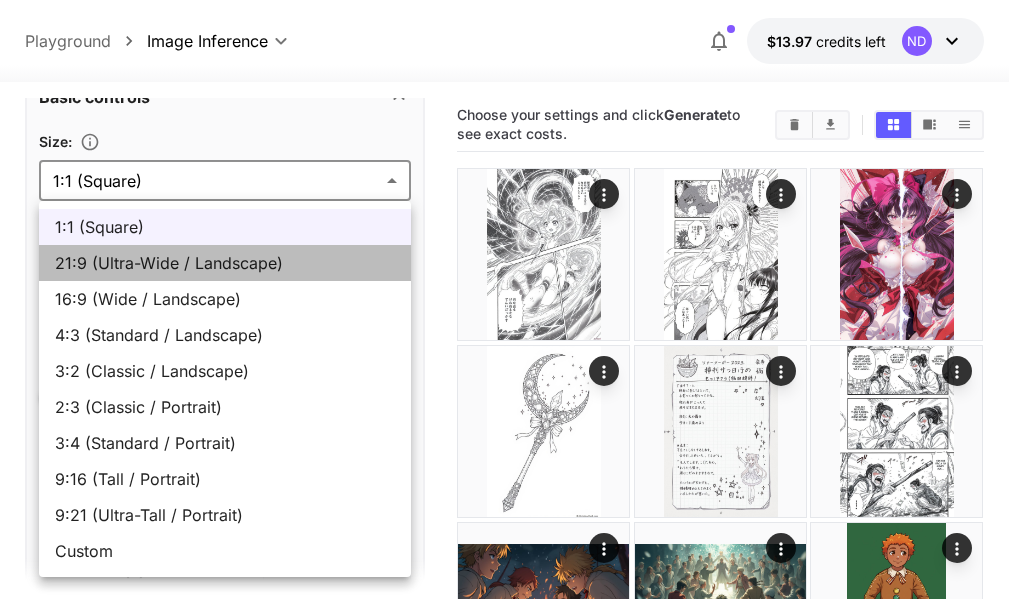 click on "21:9 (Ultra-Wide / Landscape)" at bounding box center (225, 263) 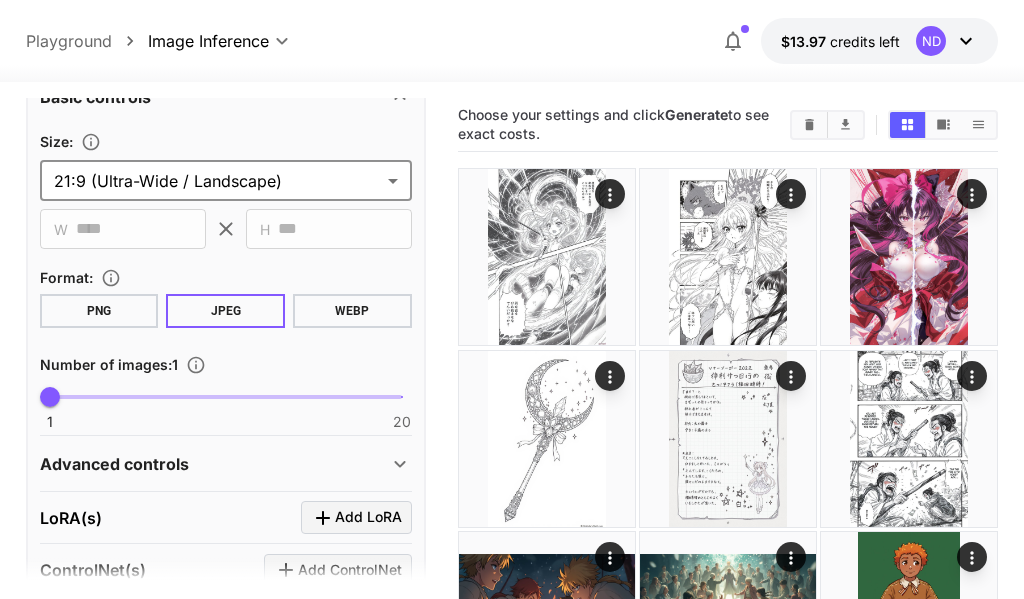 click on "**********" at bounding box center [512, 1291] 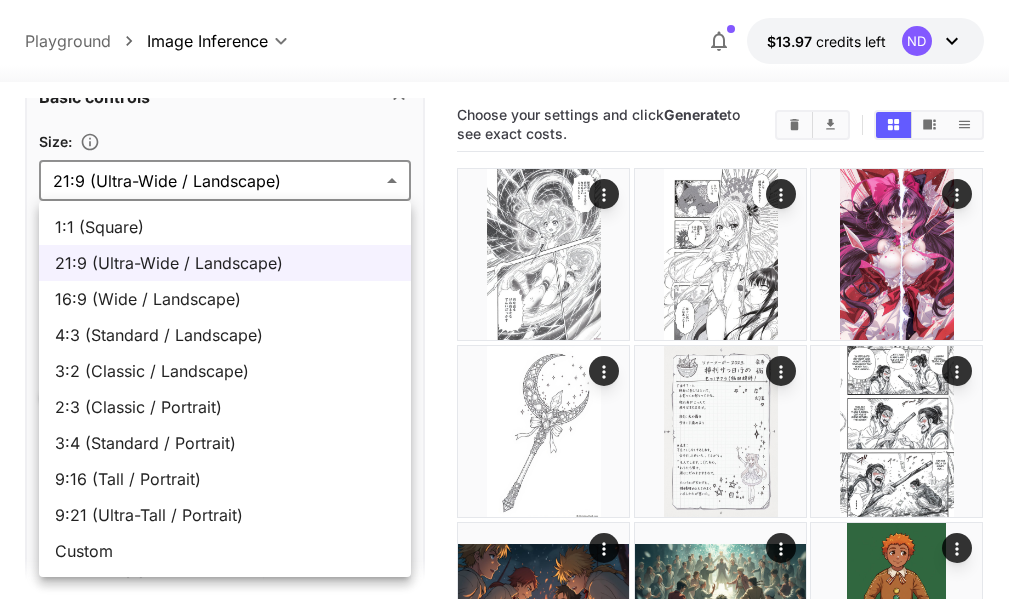 click on "16:9 (Wide / Landscape)" at bounding box center (225, 299) 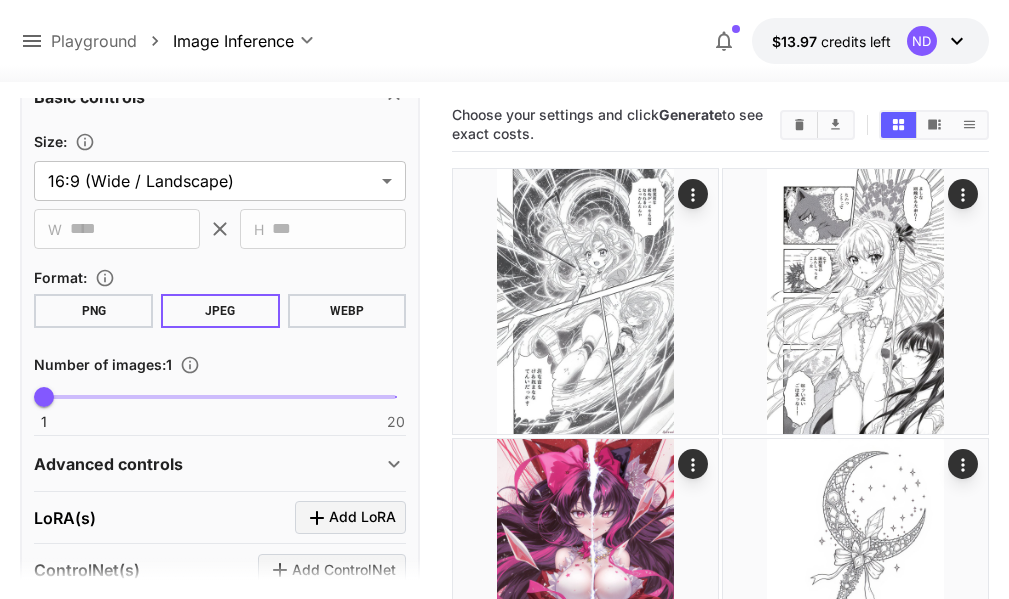 click on "ND" at bounding box center (938, 41) 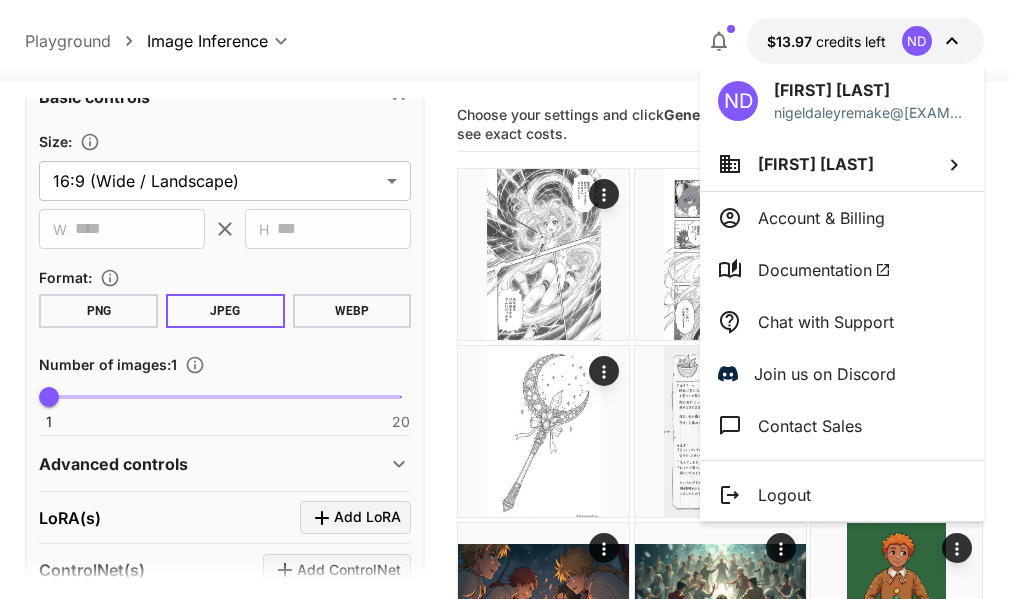 drag, startPoint x: 799, startPoint y: 260, endPoint x: 852, endPoint y: 276, distance: 55.362442 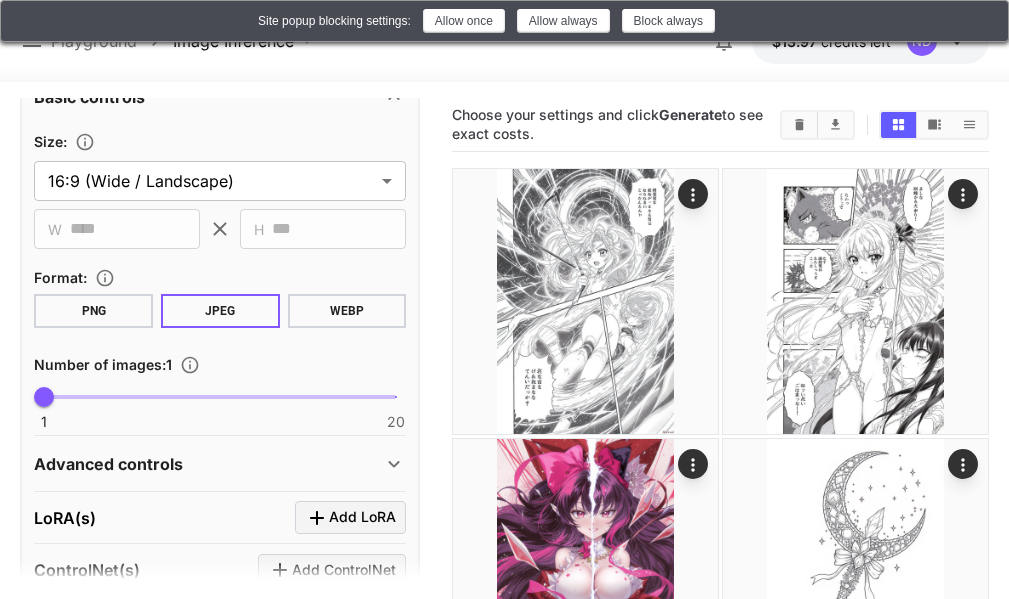 click at bounding box center (980, 21) 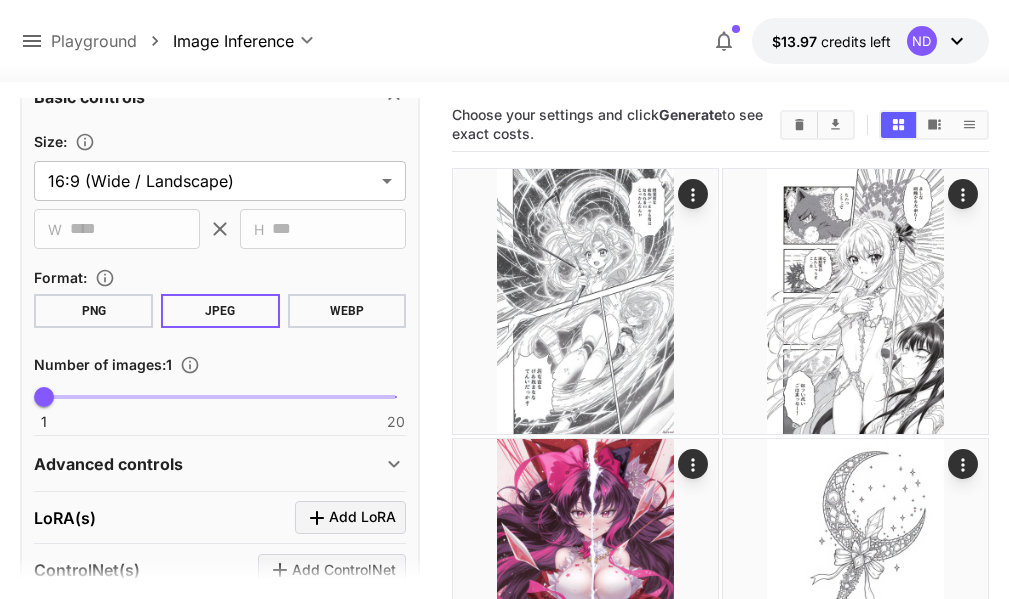 click 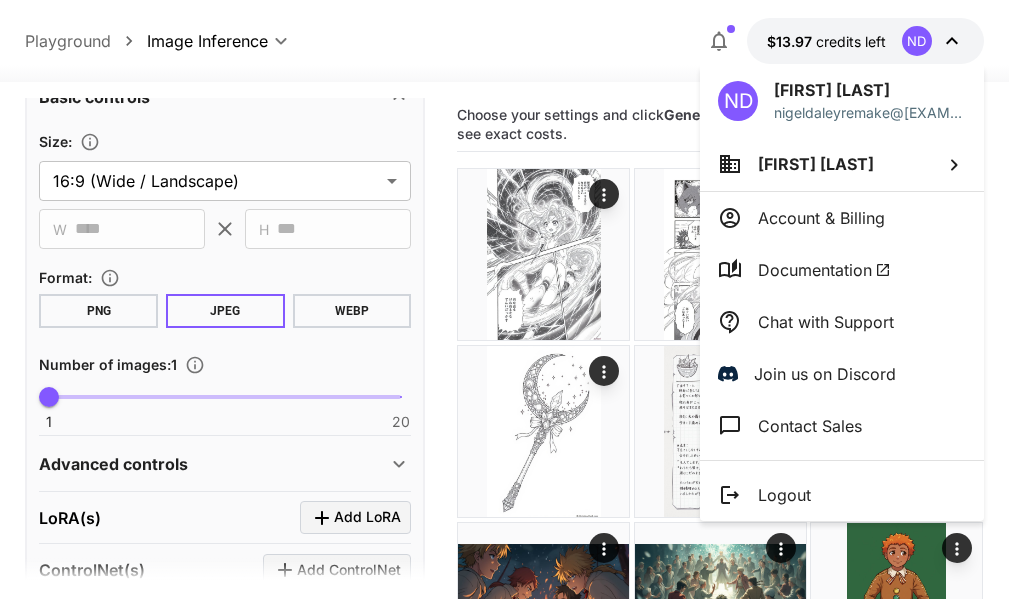 click on "Documentation" at bounding box center [824, 270] 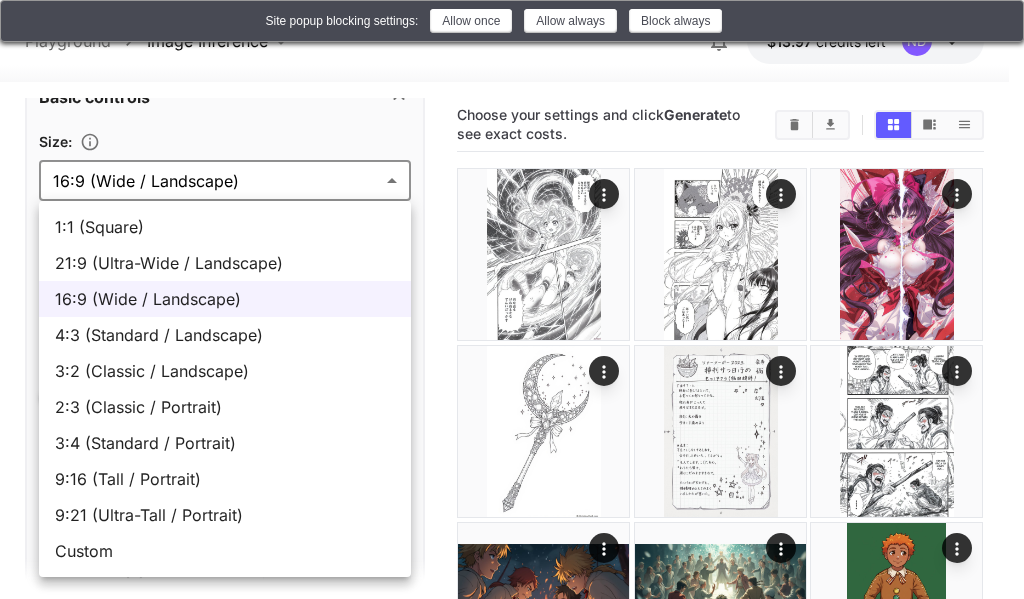 click on "**********" at bounding box center [512, 1260] 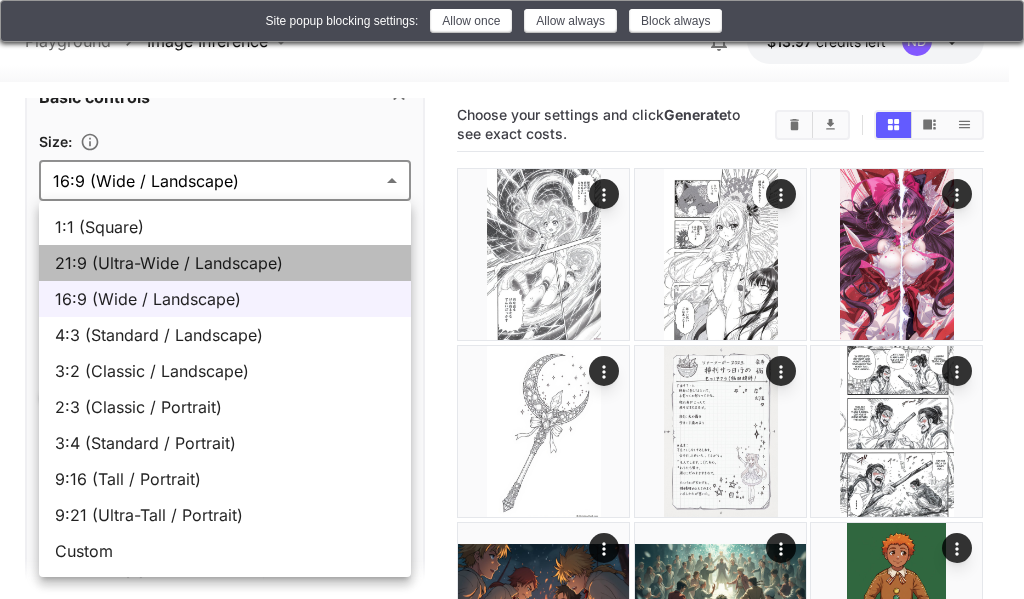 click on "21:9 (Ultra-Wide / Landscape)" at bounding box center [225, 263] 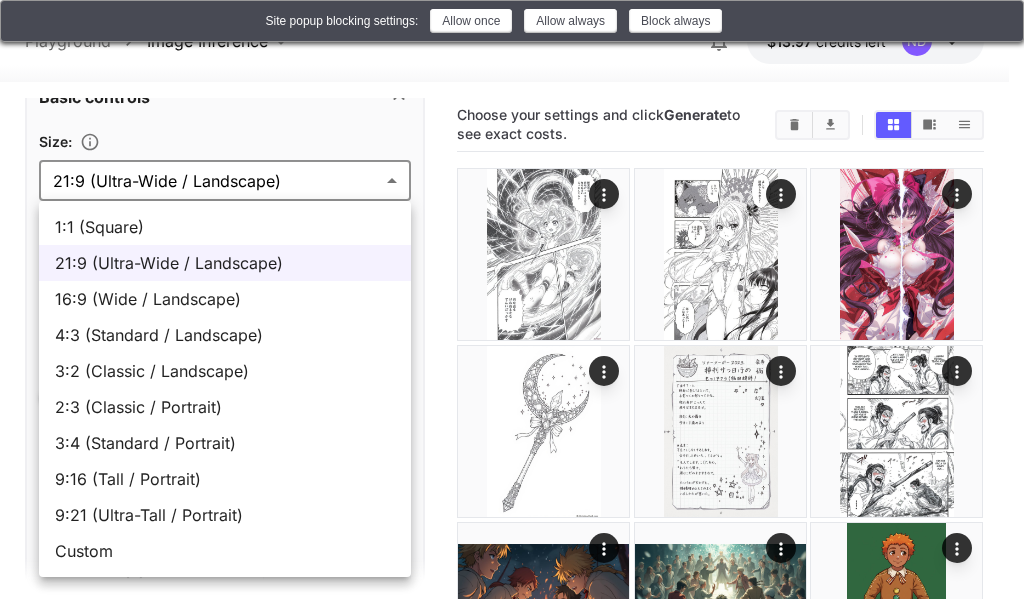 click on "**********" at bounding box center [512, 1260] 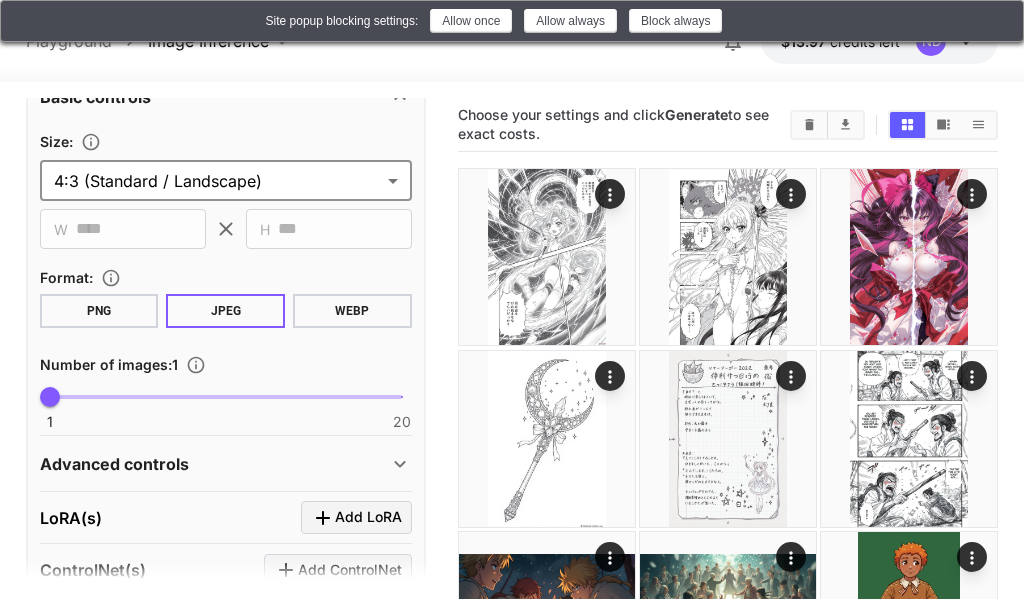 click on "**********" at bounding box center (512, 1291) 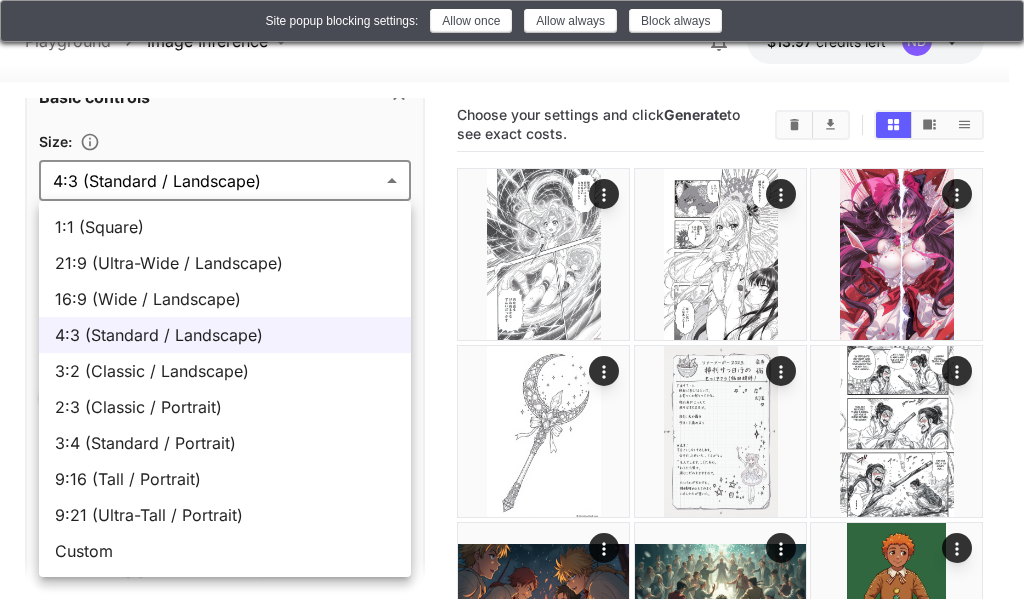 click at bounding box center [512, 299] 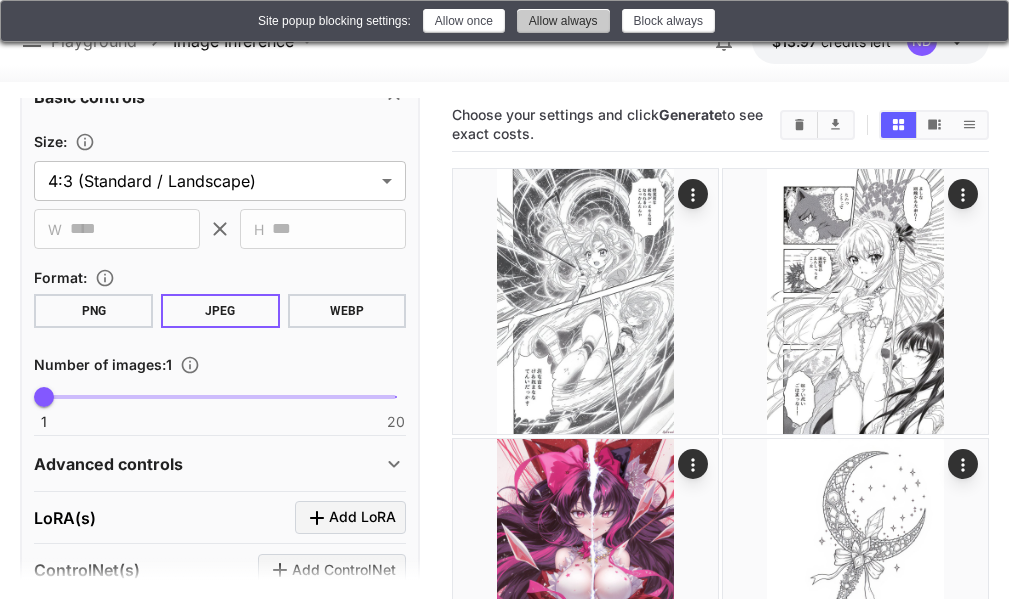 click on "Allow always" at bounding box center [563, 21] 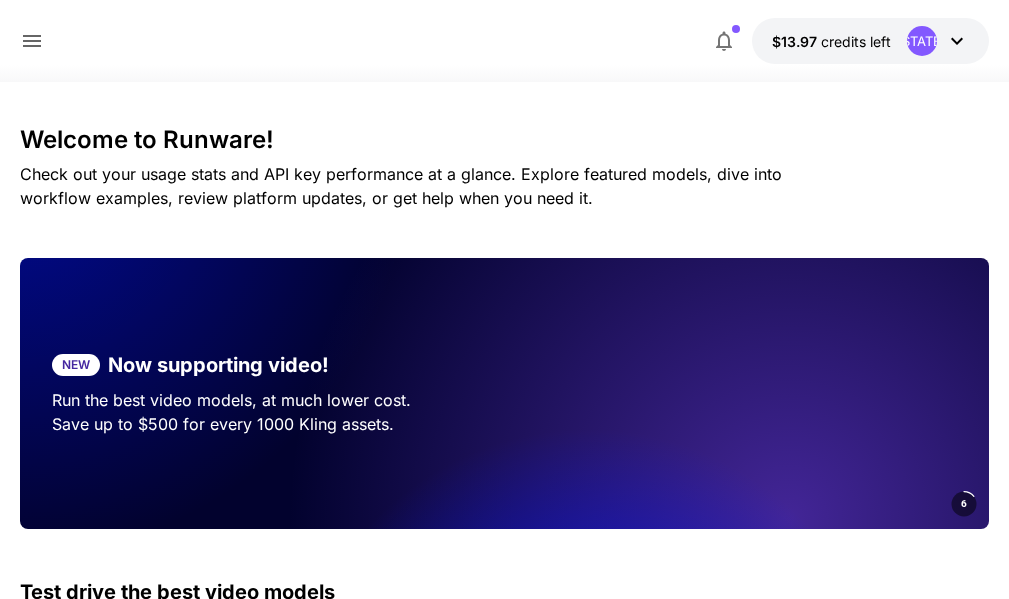 scroll, scrollTop: 0, scrollLeft: 0, axis: both 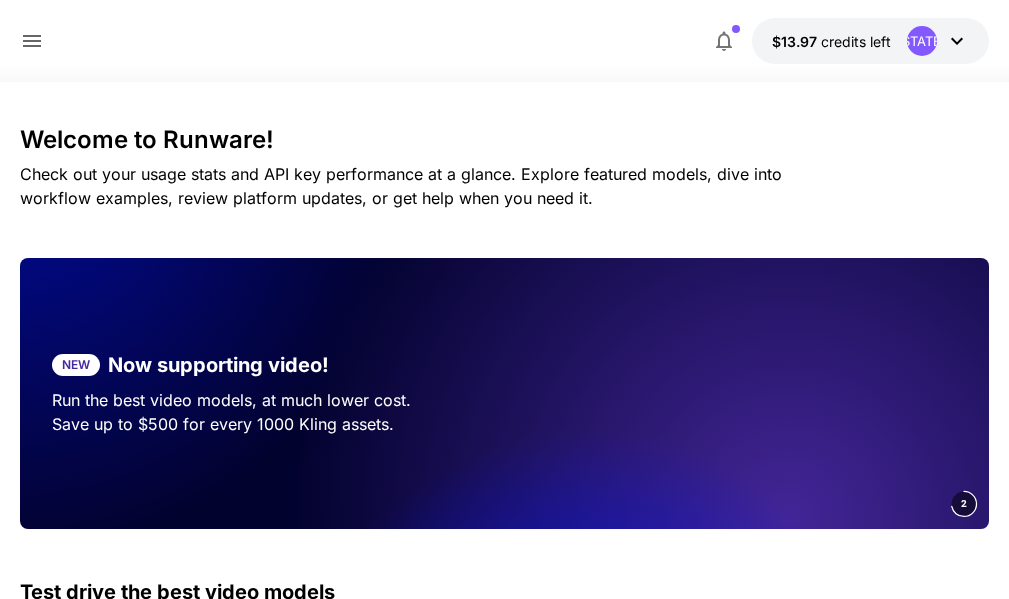 click on "ND" at bounding box center (922, 41) 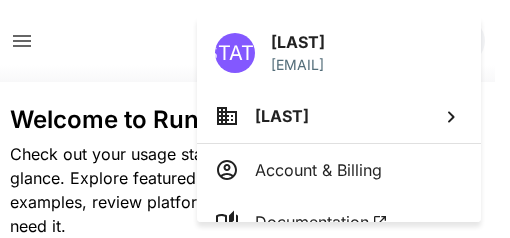 click at bounding box center (255, 119) 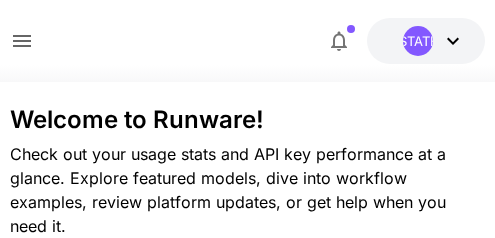 click 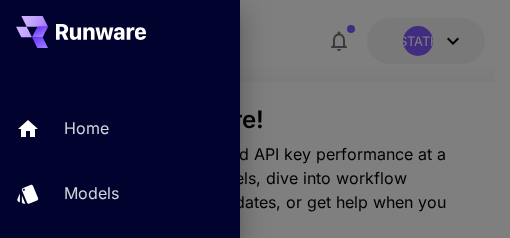 scroll, scrollTop: 200, scrollLeft: 0, axis: vertical 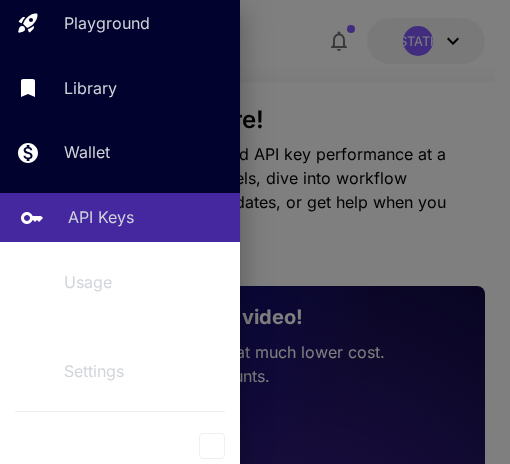 click on "API Keys" at bounding box center [101, 217] 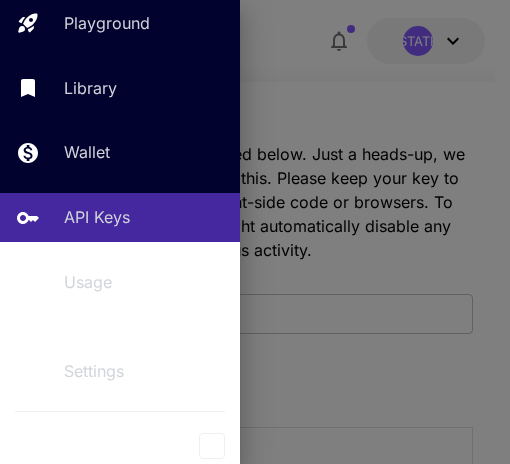 click at bounding box center (255, 232) 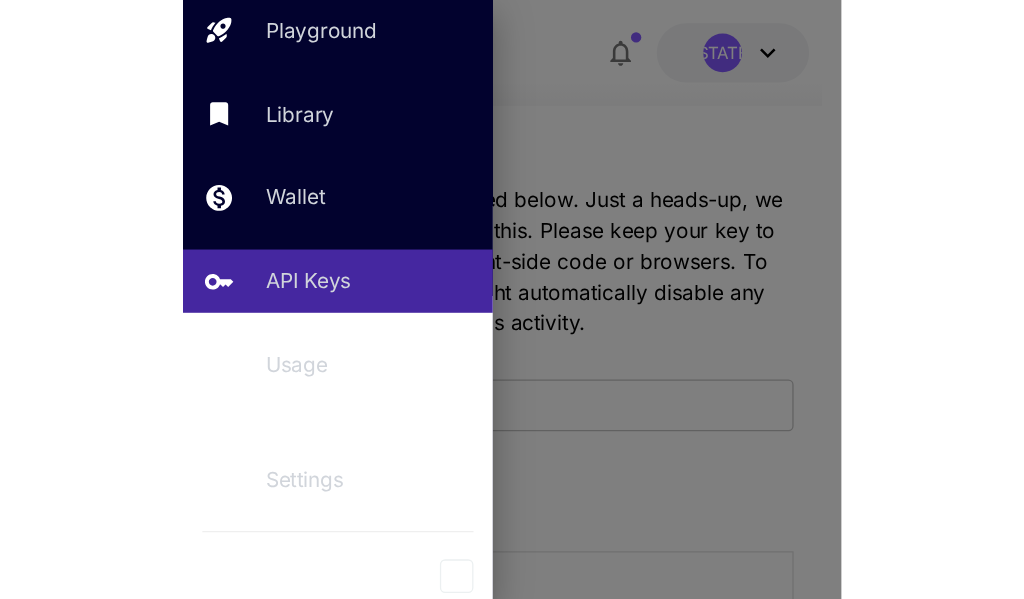 scroll, scrollTop: 162, scrollLeft: 0, axis: vertical 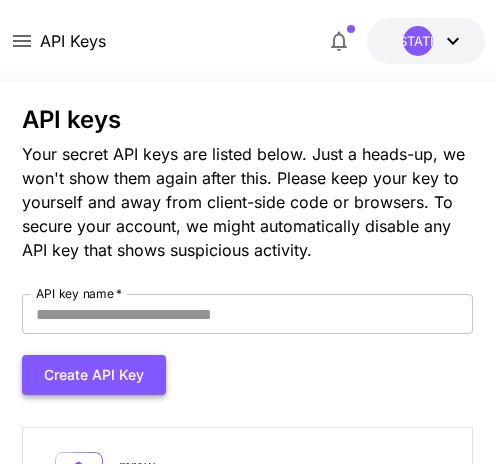 click on "Create API Key" at bounding box center (94, 375) 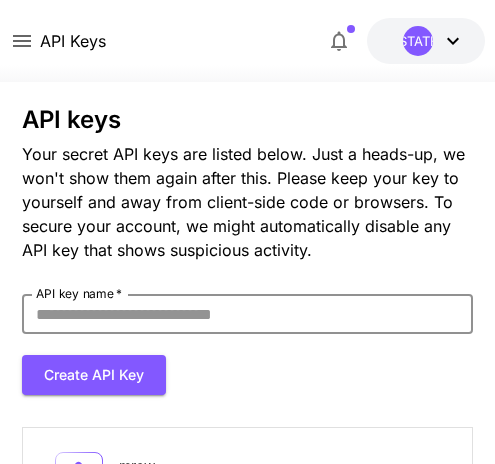 click on "API key name   *" at bounding box center [247, 314] 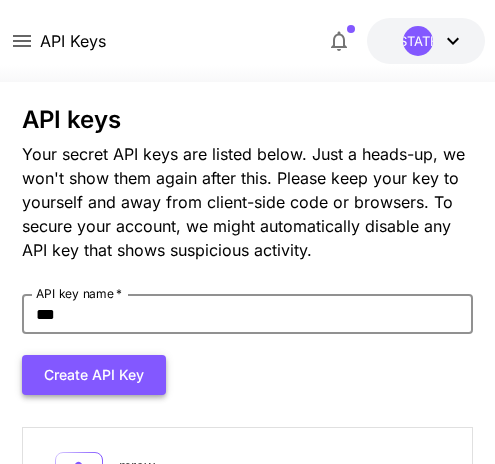 type on "***" 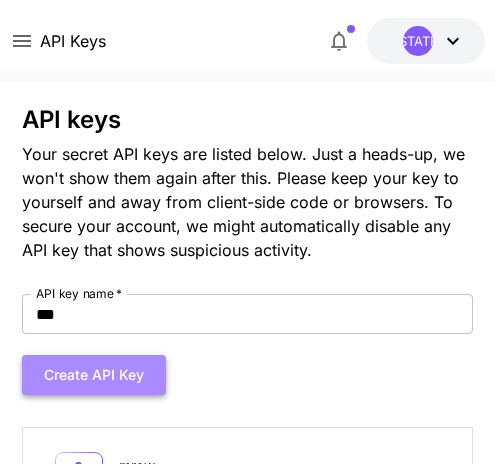 click on "Create API Key" at bounding box center (94, 375) 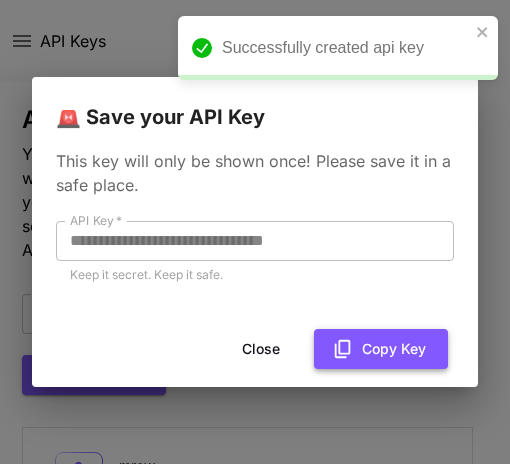 click 